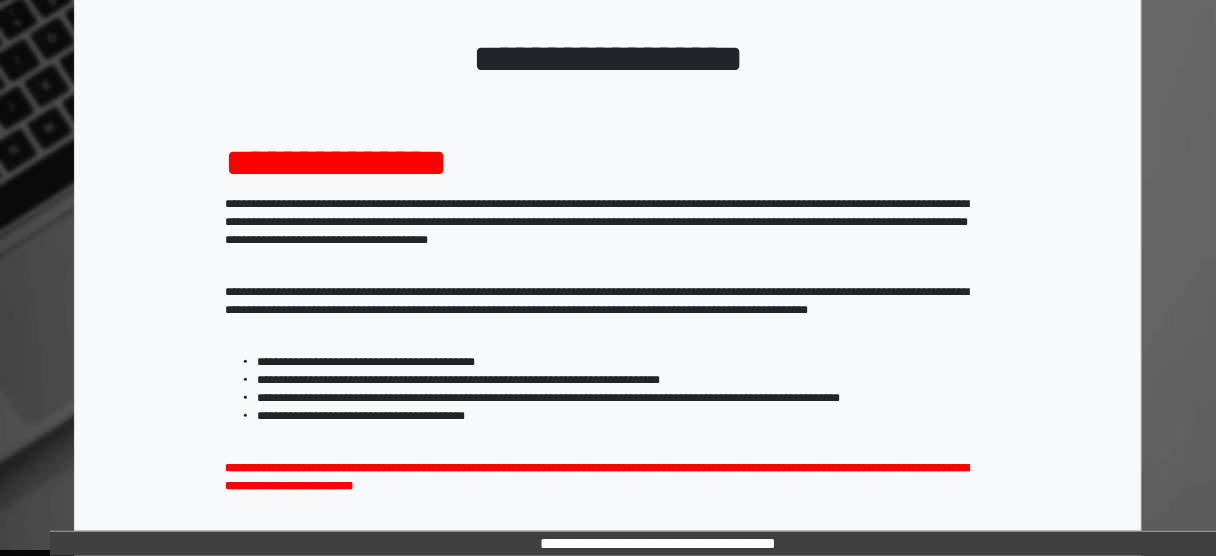 scroll, scrollTop: 370, scrollLeft: 0, axis: vertical 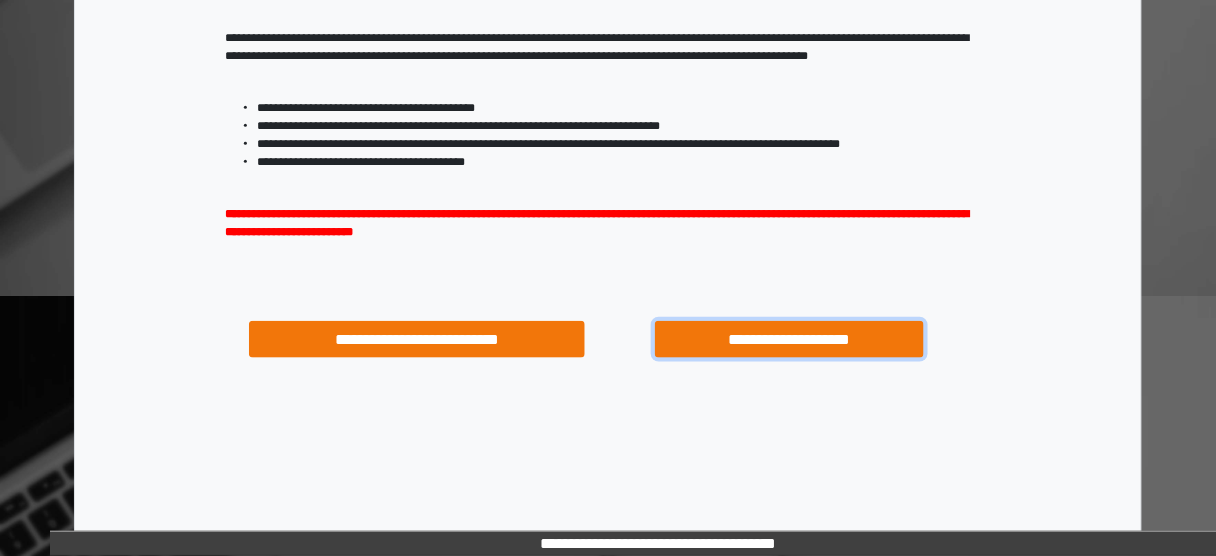 click on "**********" at bounding box center (789, 339) 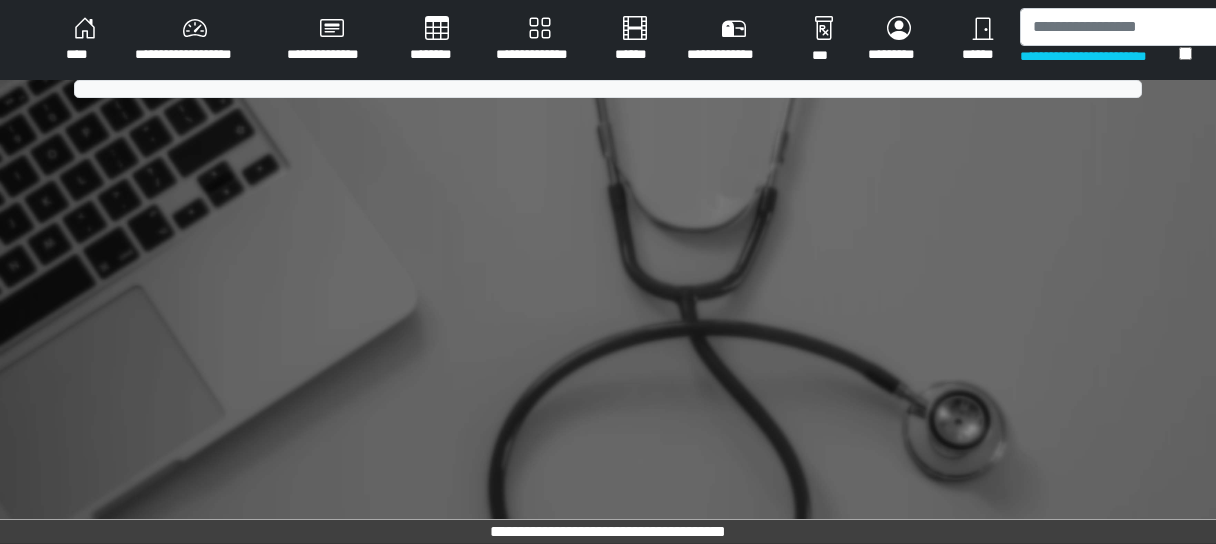 scroll, scrollTop: 0, scrollLeft: 0, axis: both 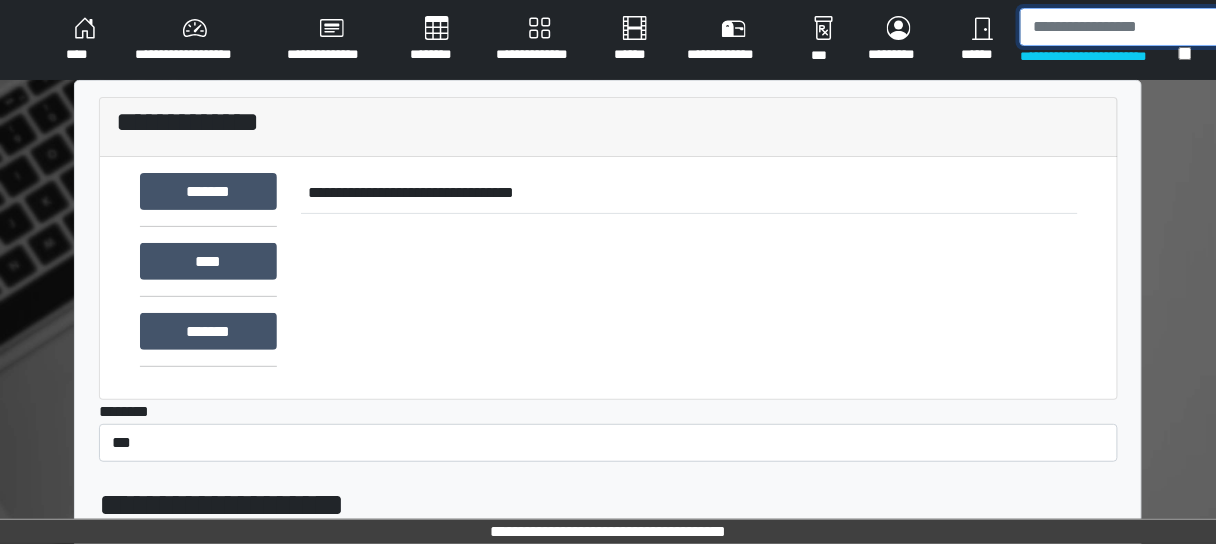 click at bounding box center (1123, 27) 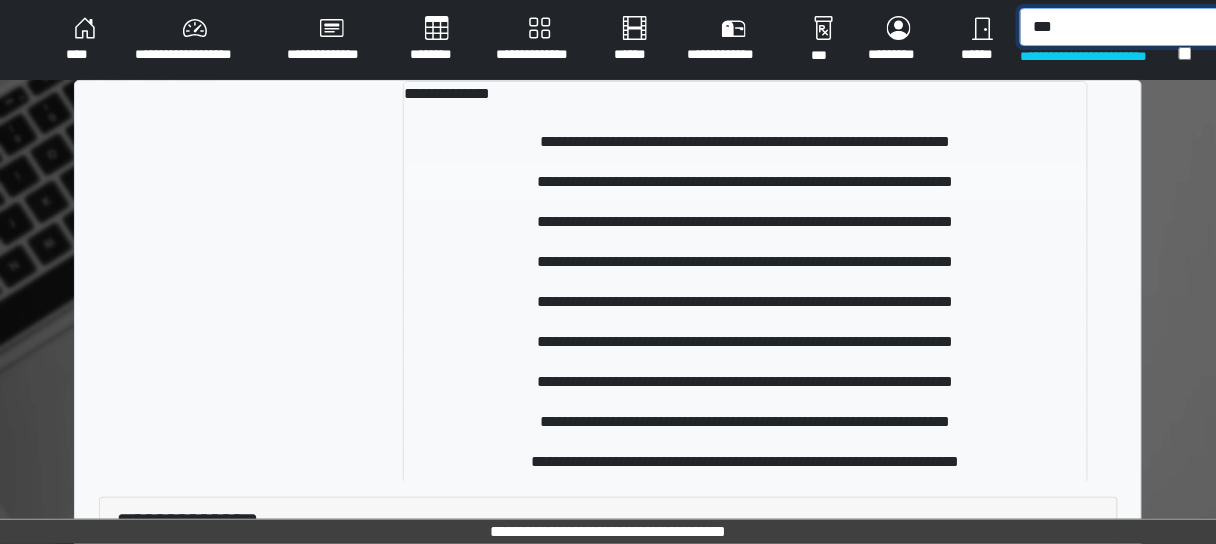 type on "***" 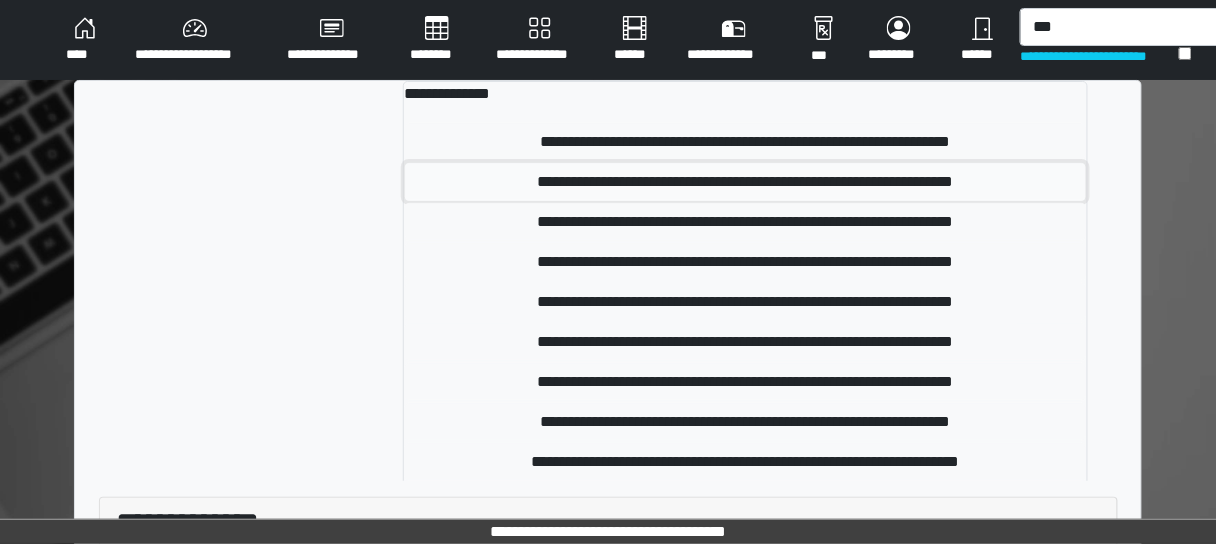 click on "**********" at bounding box center (745, 182) 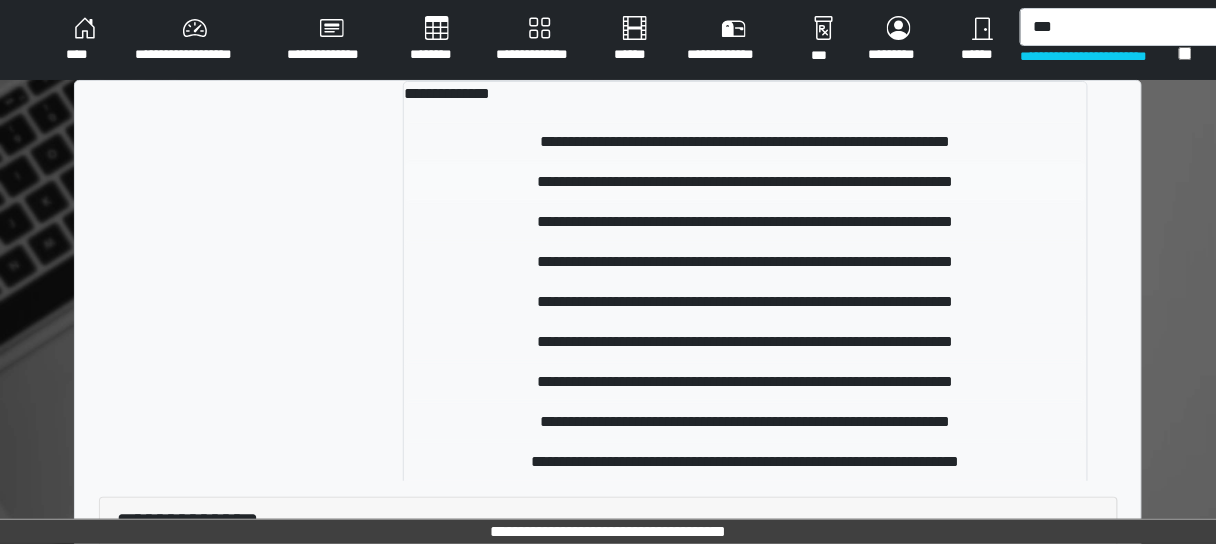 type 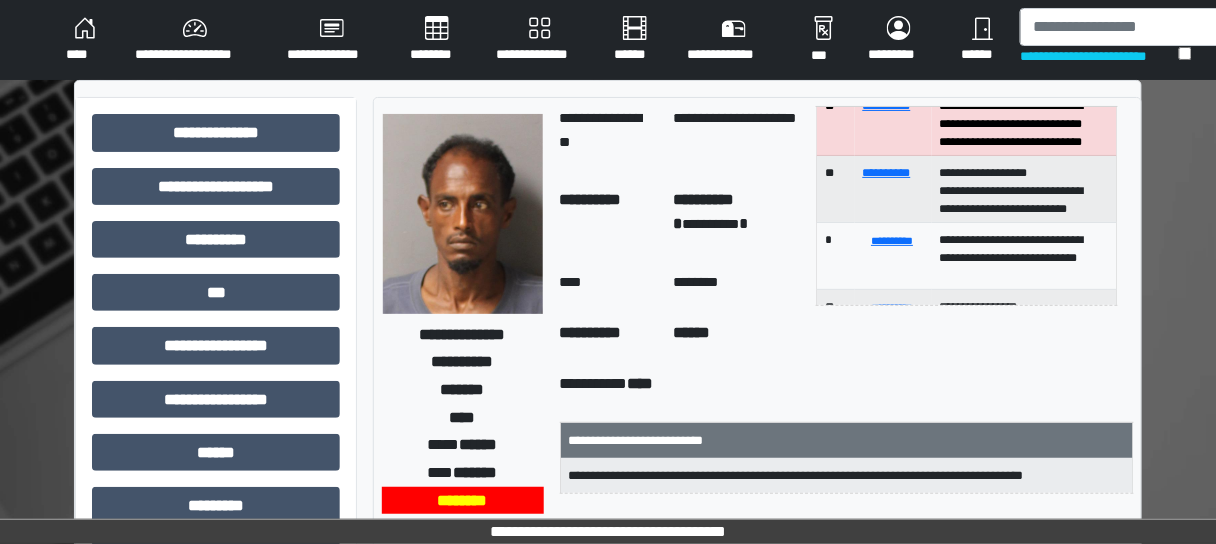 scroll, scrollTop: 64, scrollLeft: 0, axis: vertical 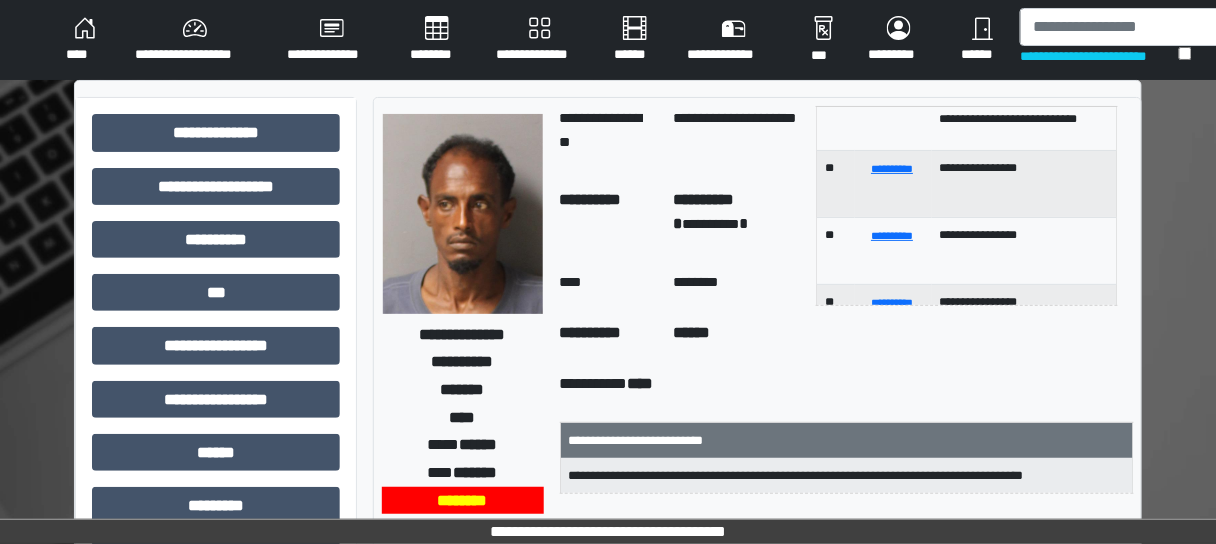 click on "**********" at bounding box center [195, 40] 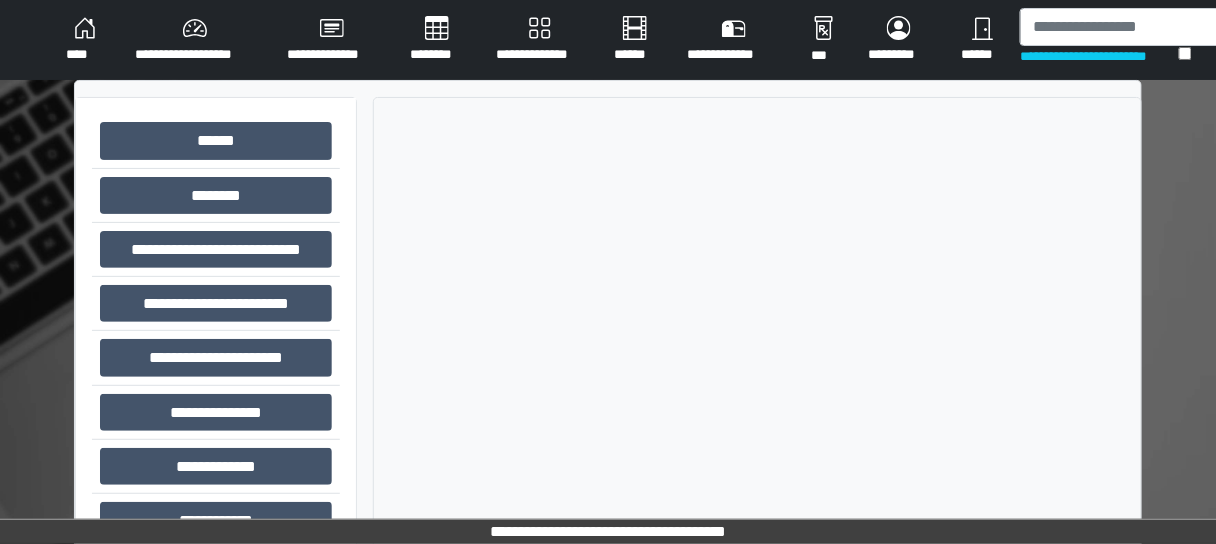 click on "**********" at bounding box center [195, 40] 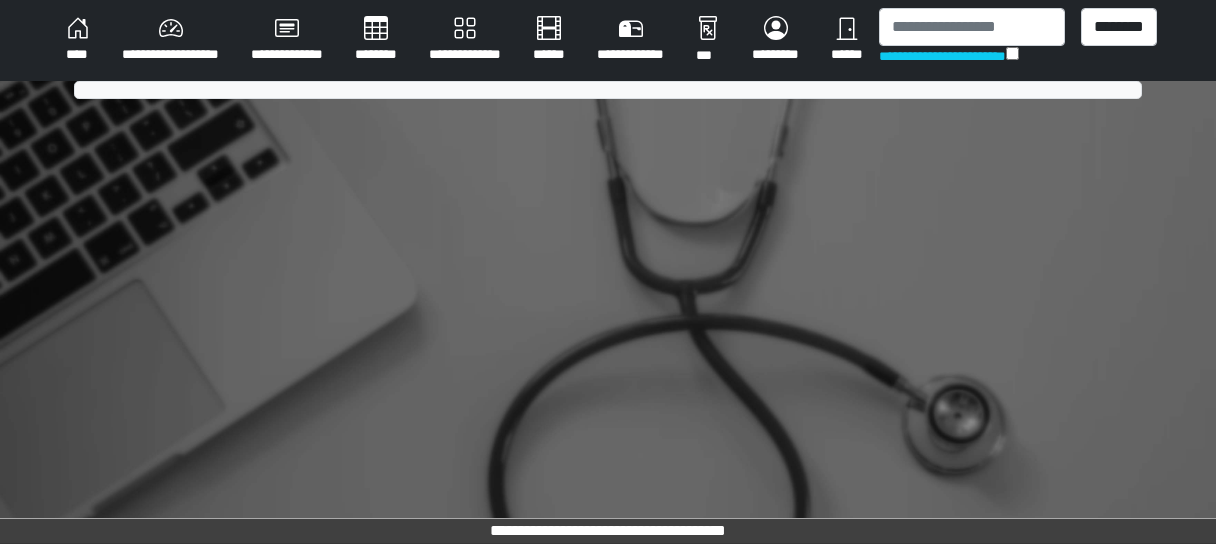 scroll, scrollTop: 0, scrollLeft: 0, axis: both 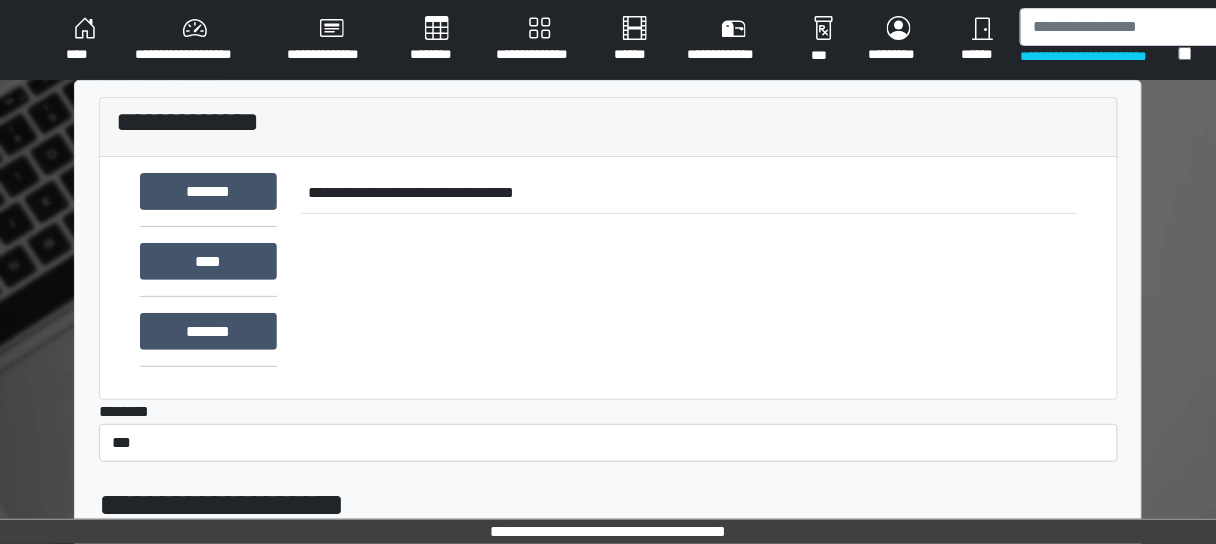 click on "****" at bounding box center [84, 40] 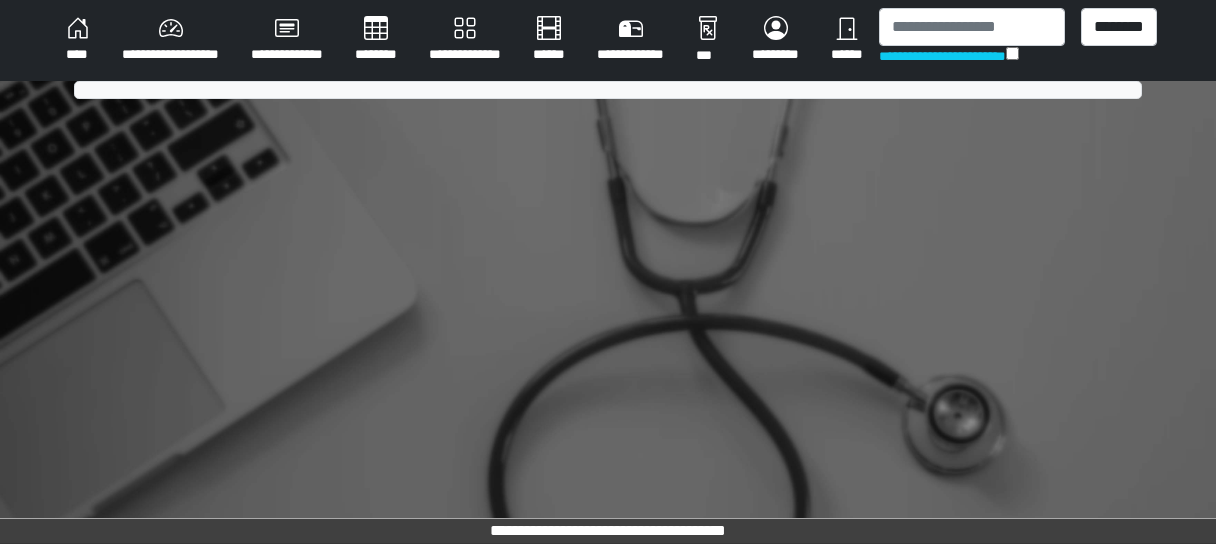 scroll, scrollTop: 0, scrollLeft: 0, axis: both 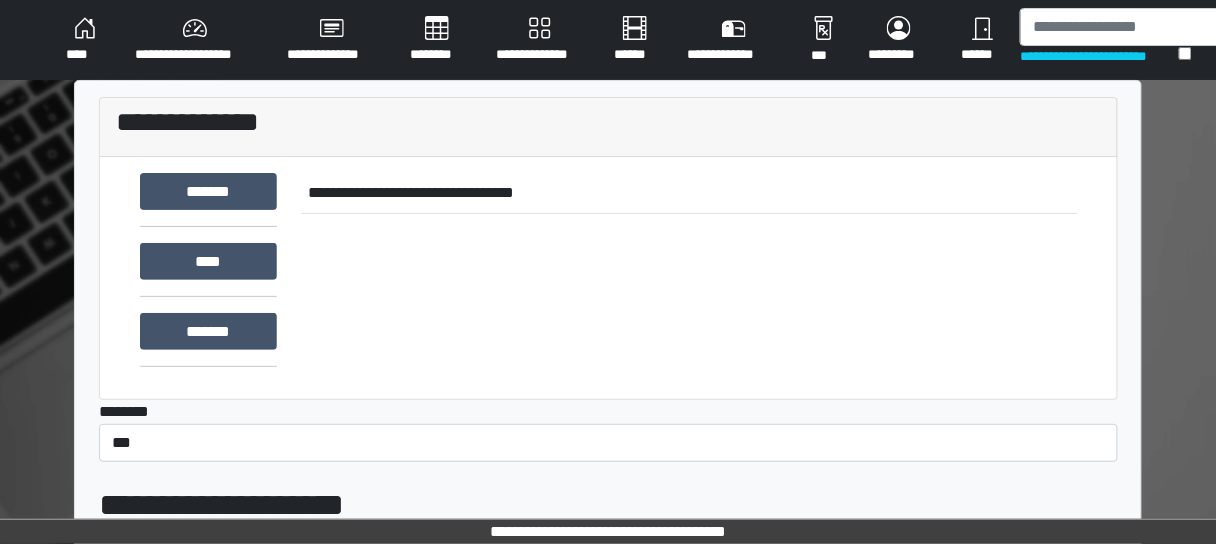 click on "**********" at bounding box center (195, 40) 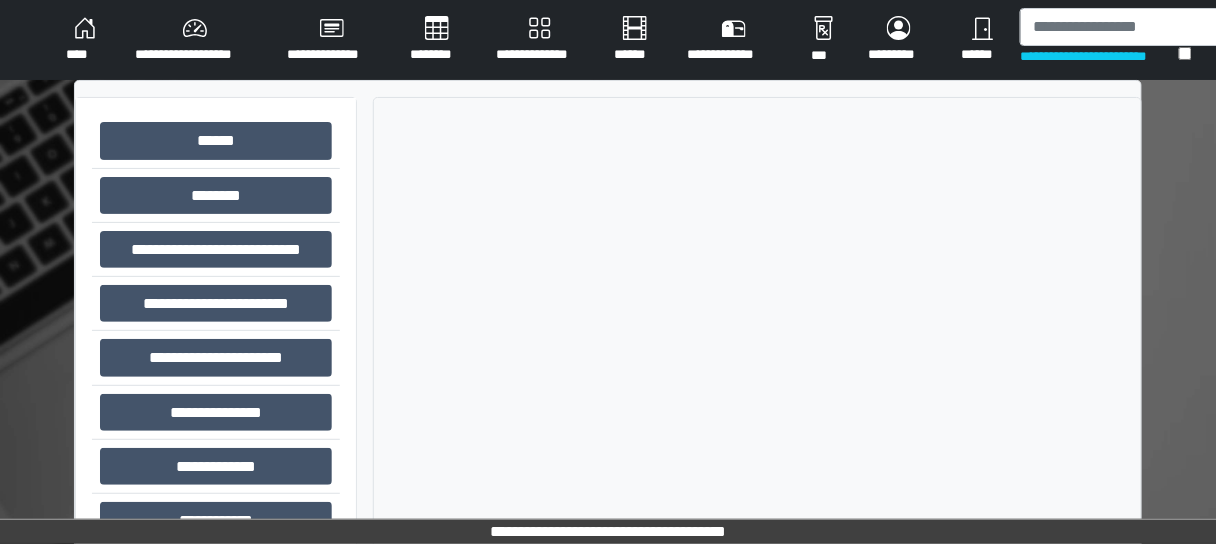 click on "**********" at bounding box center (195, 40) 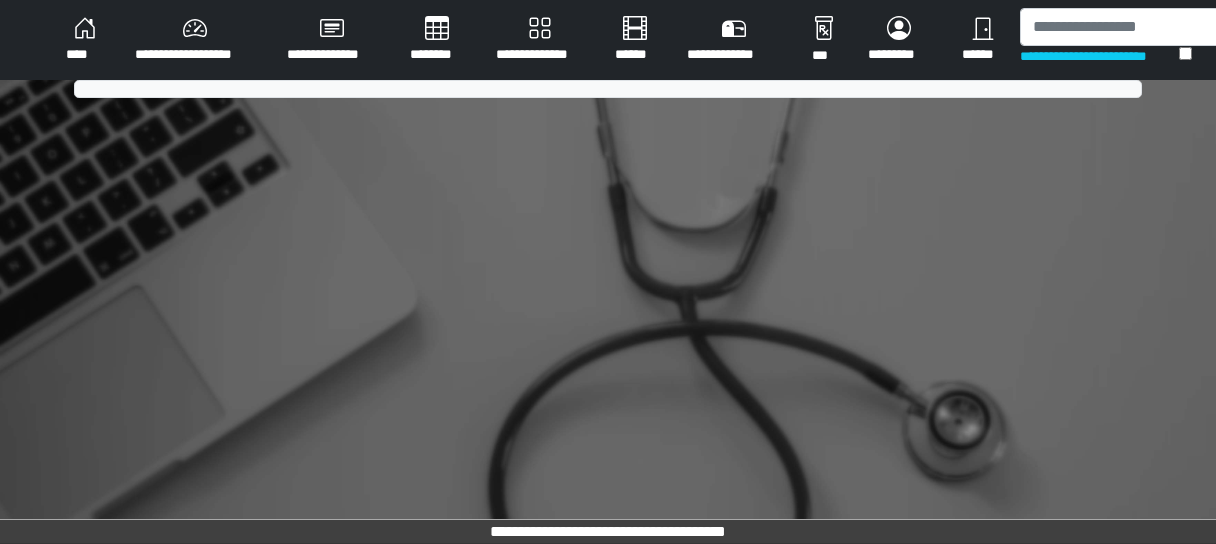 scroll, scrollTop: 0, scrollLeft: 0, axis: both 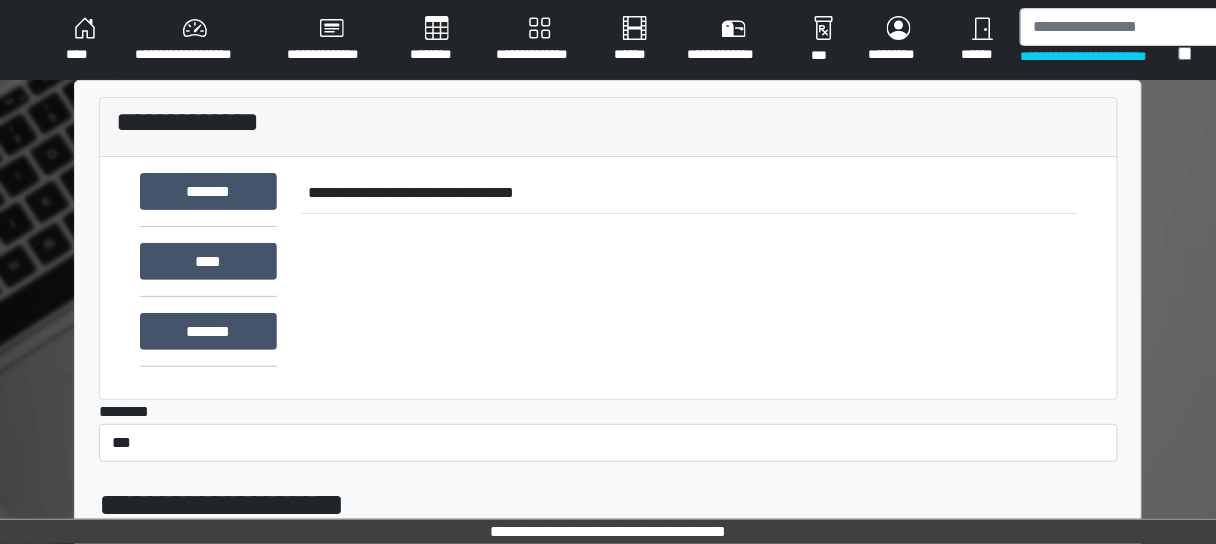 click on "****" at bounding box center (84, 40) 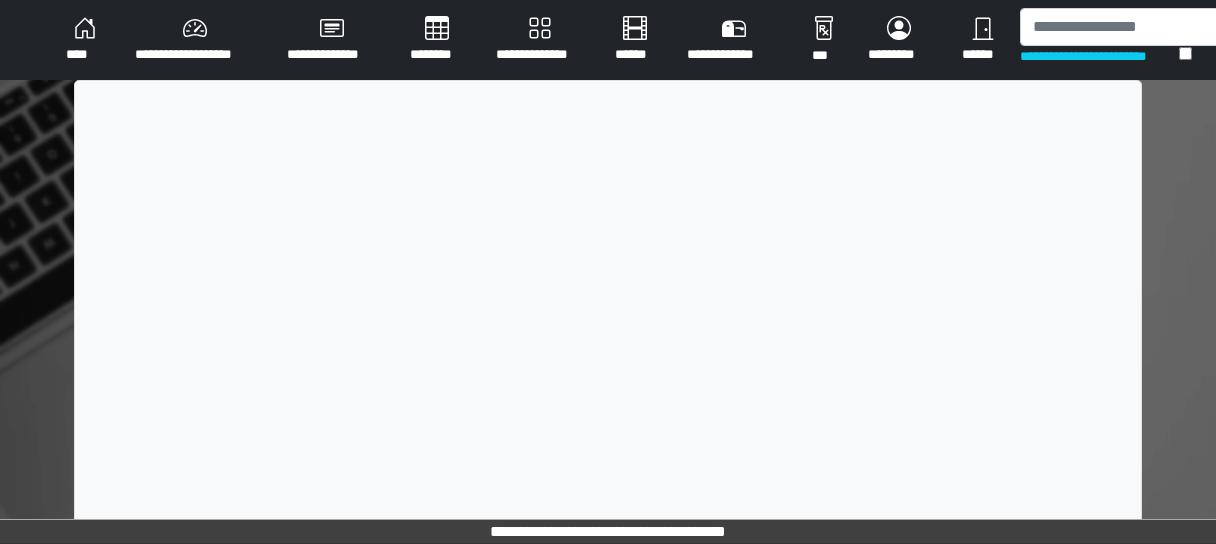 scroll, scrollTop: 0, scrollLeft: 0, axis: both 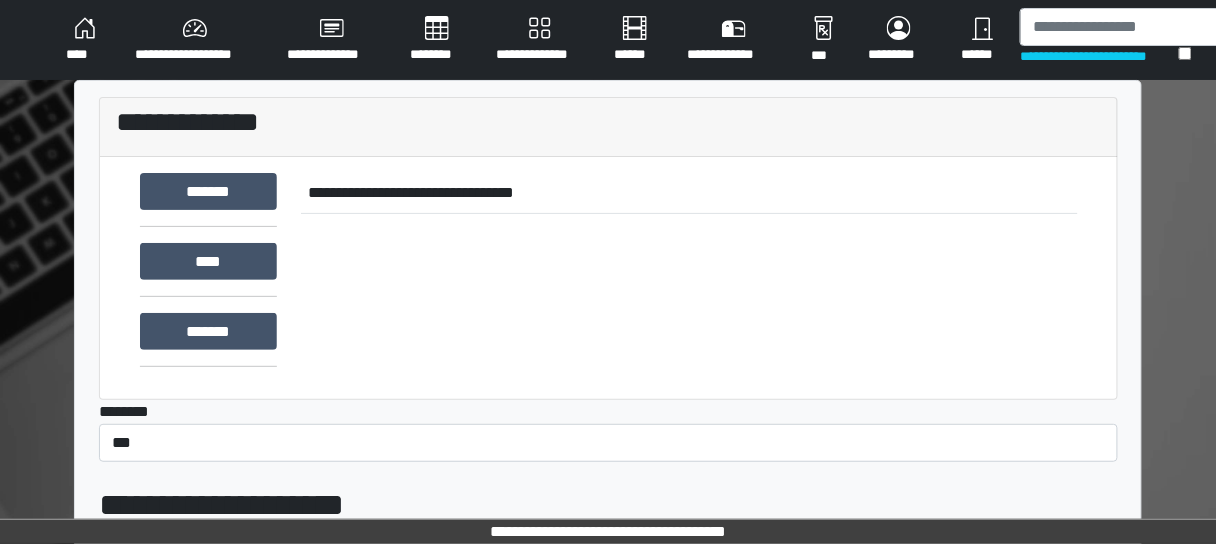 click on "**********" at bounding box center [195, 40] 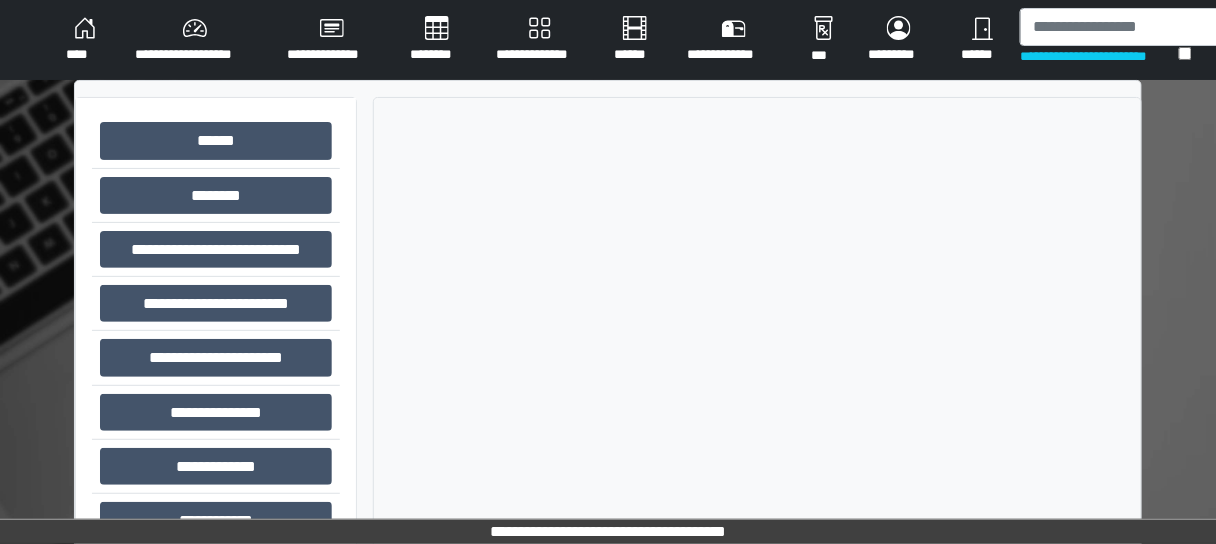click on "****" at bounding box center (84, 40) 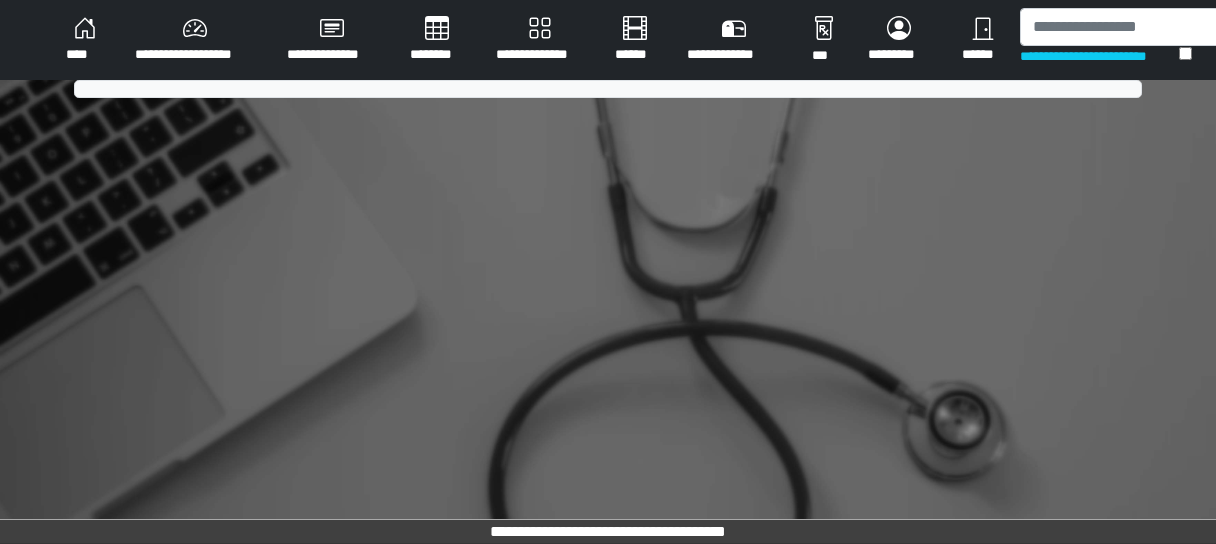 scroll, scrollTop: 0, scrollLeft: 0, axis: both 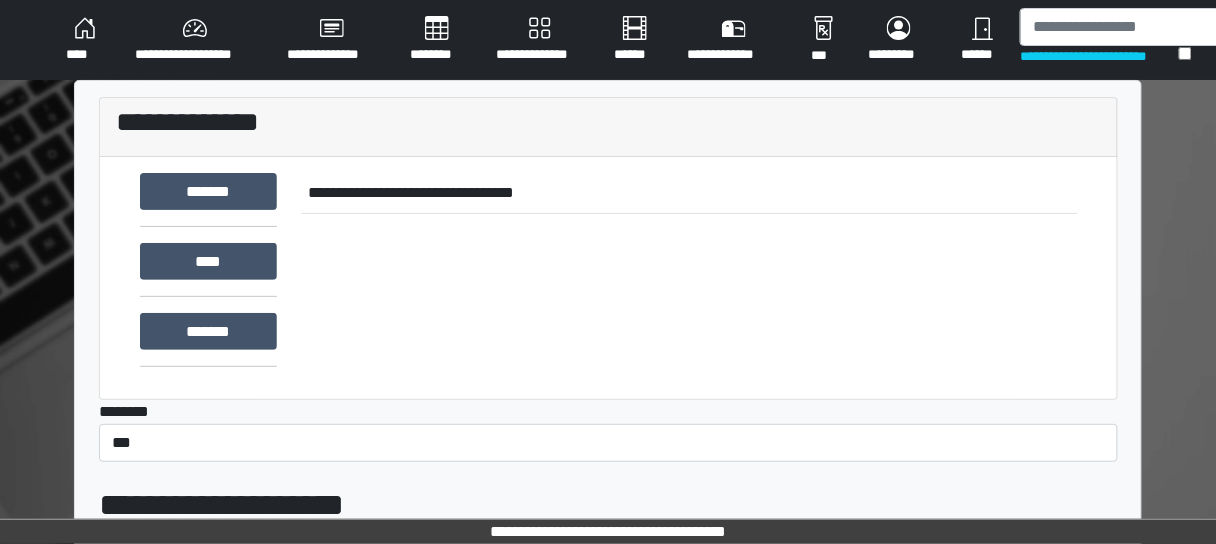 click on "****" at bounding box center (84, 40) 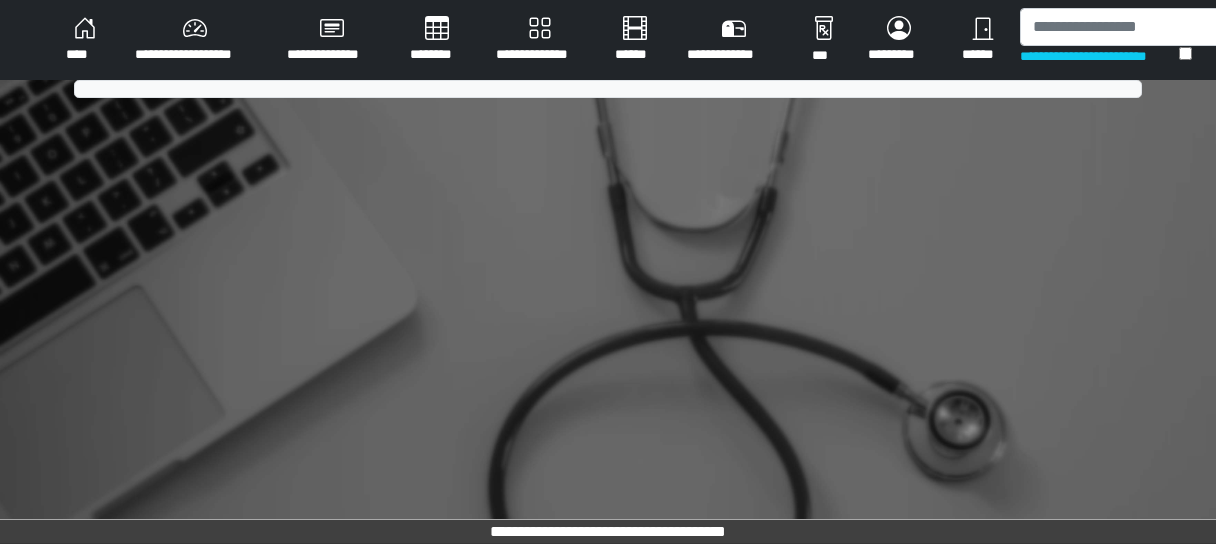 scroll, scrollTop: 0, scrollLeft: 0, axis: both 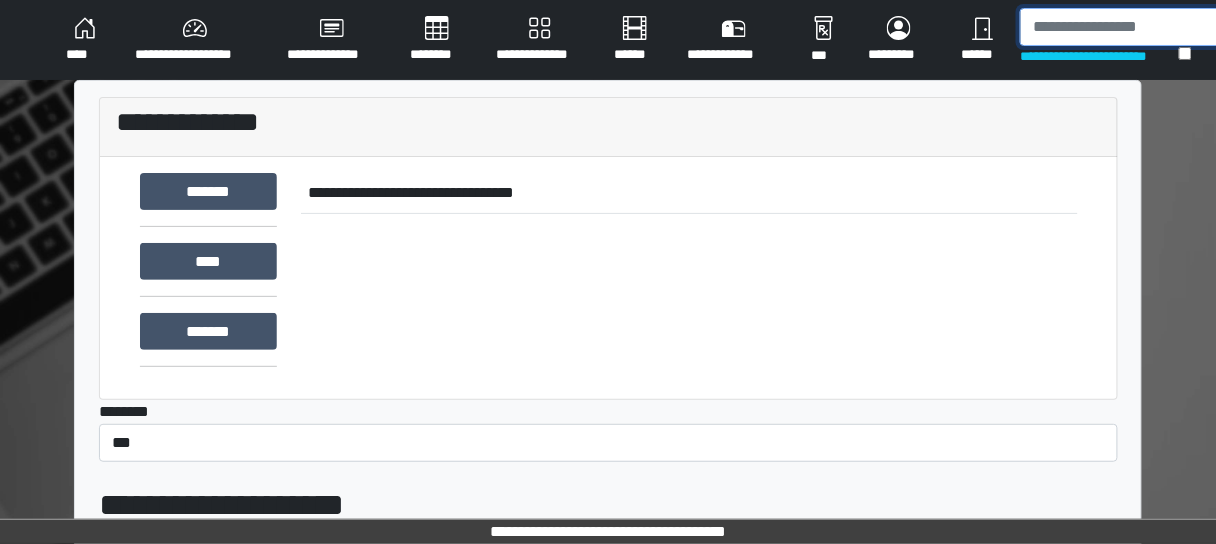 click at bounding box center (1123, 27) 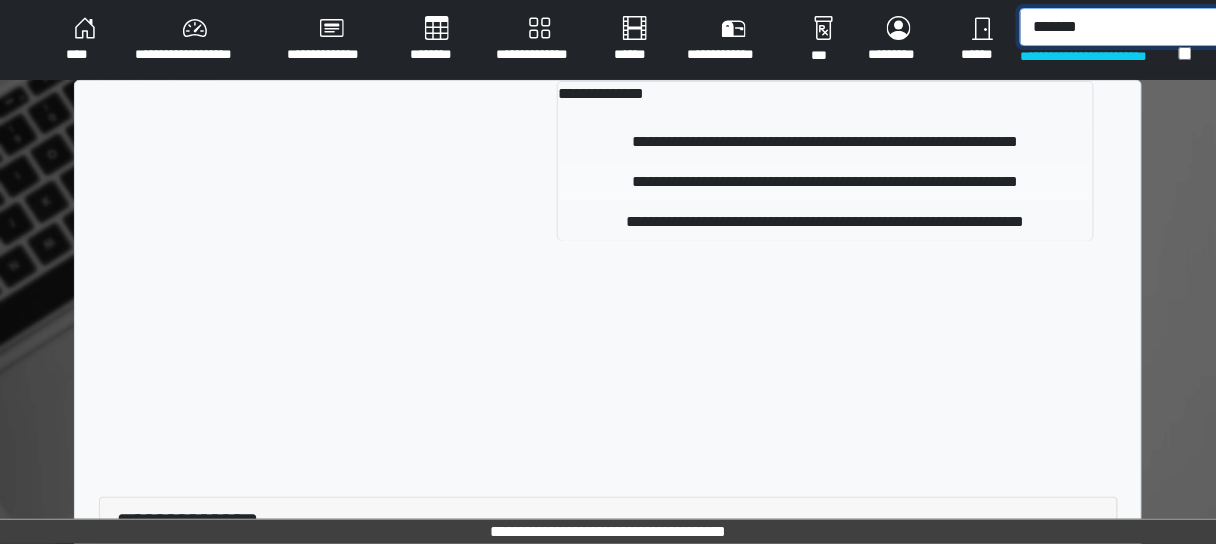 type on "*******" 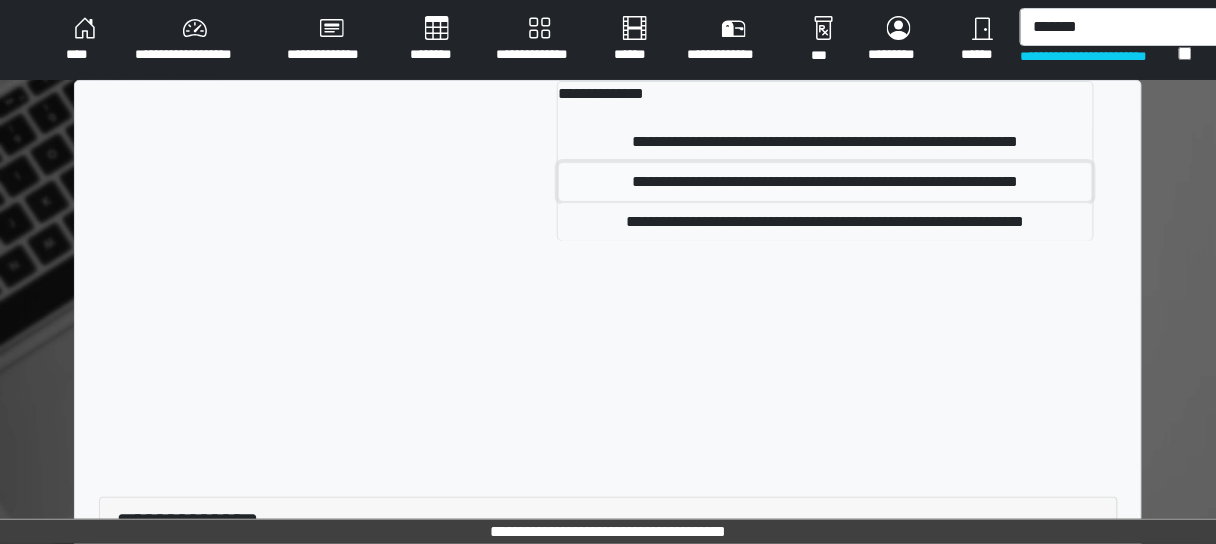 click on "**********" at bounding box center (825, 182) 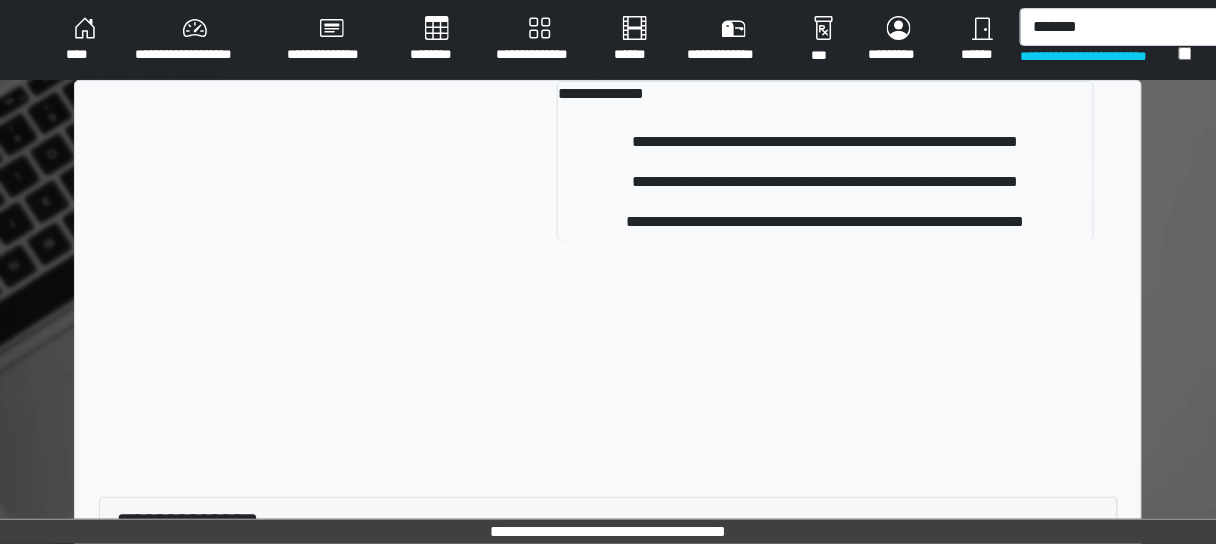 type 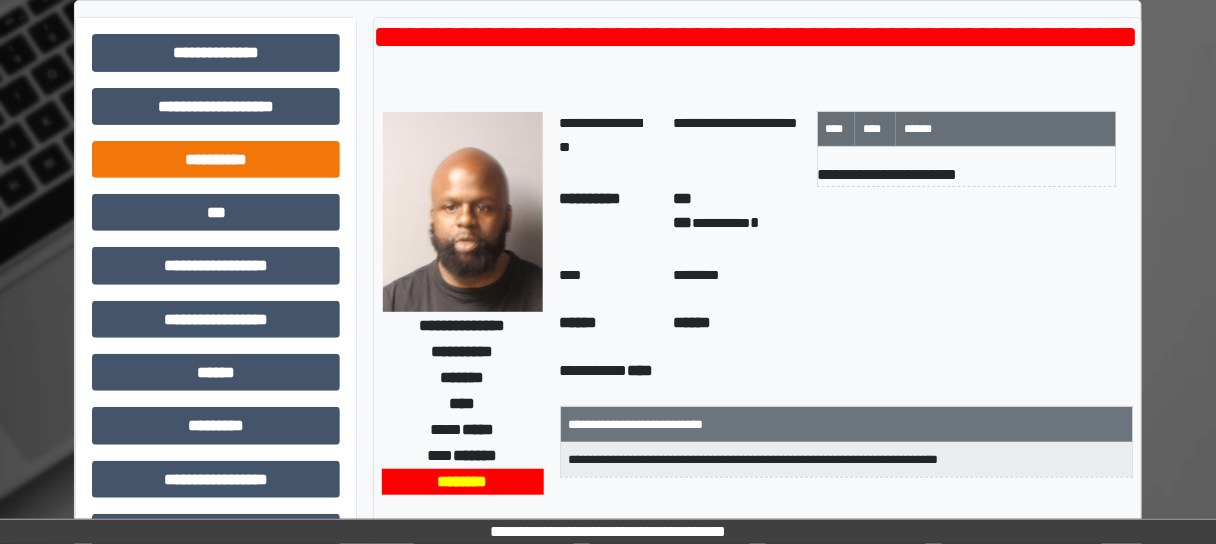 scroll, scrollTop: 0, scrollLeft: 0, axis: both 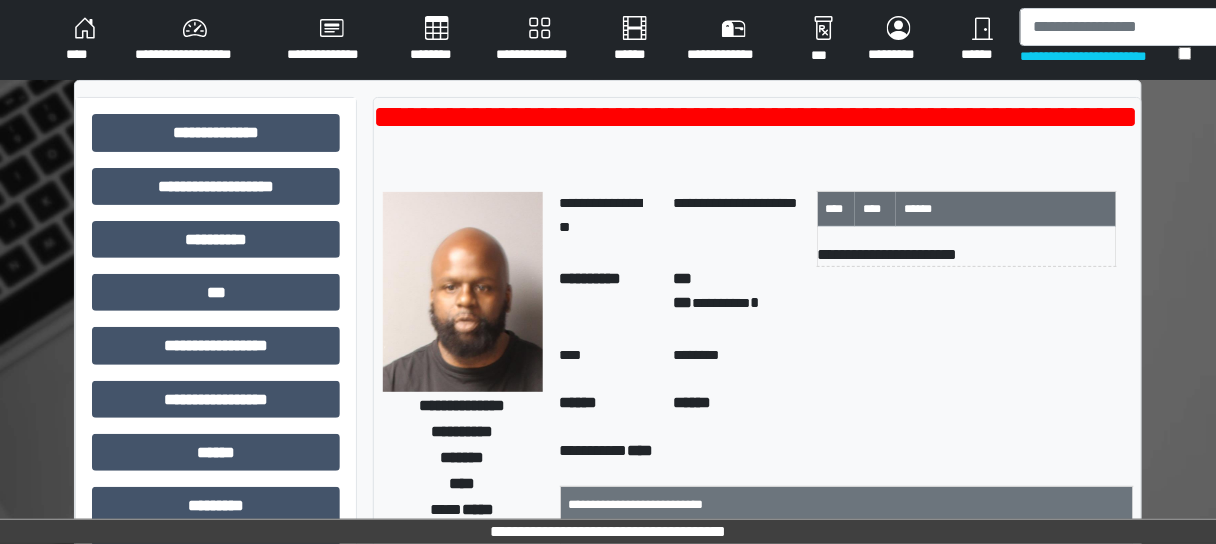 click on "**********" at bounding box center [195, 40] 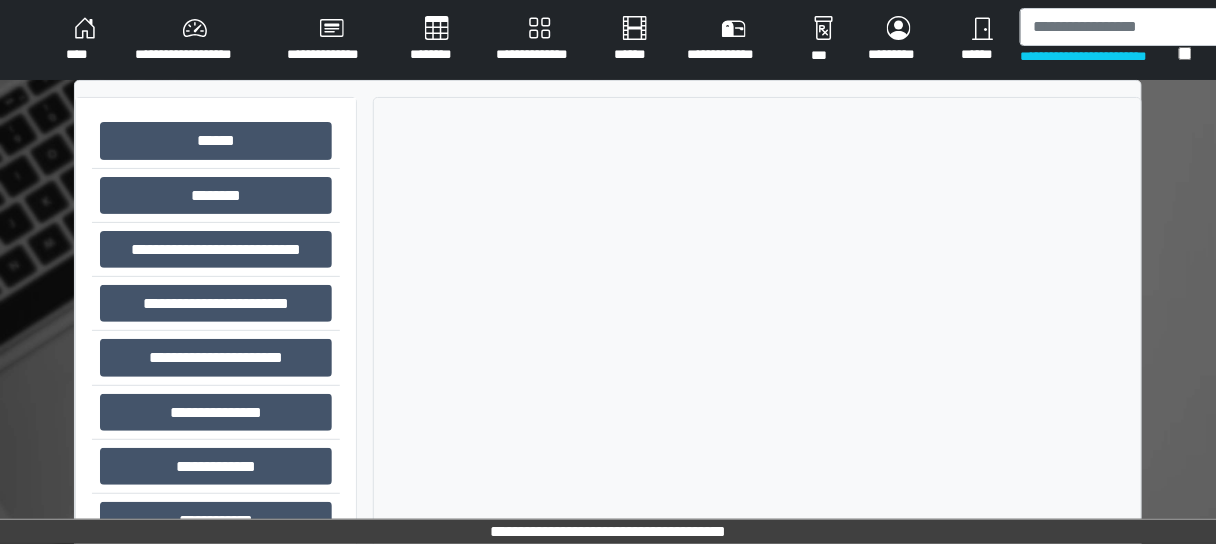 click on "**********" at bounding box center [195, 40] 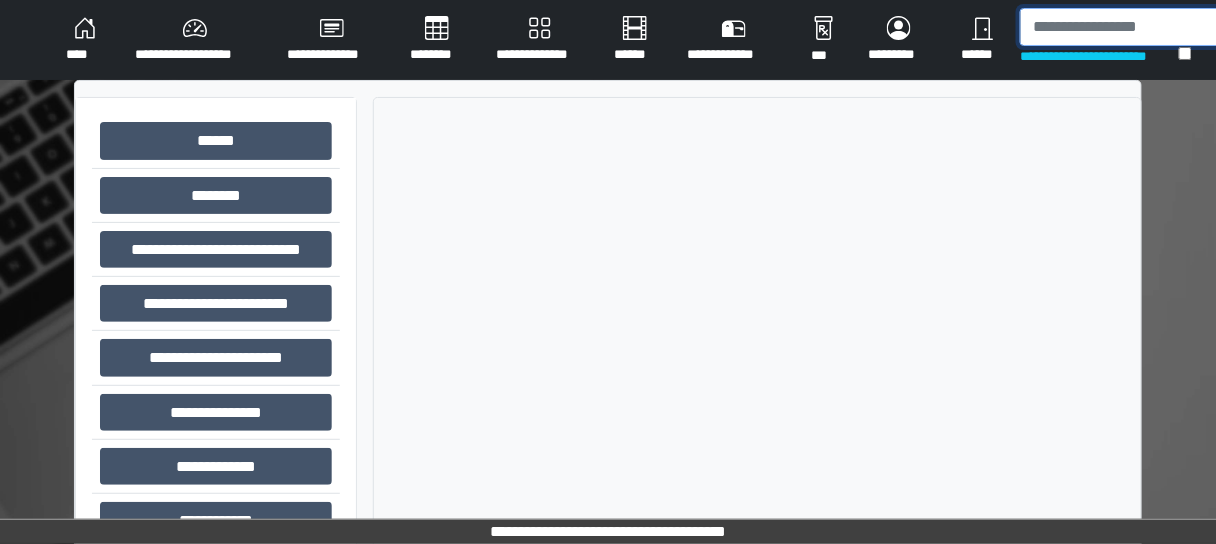 click at bounding box center (1123, 27) 